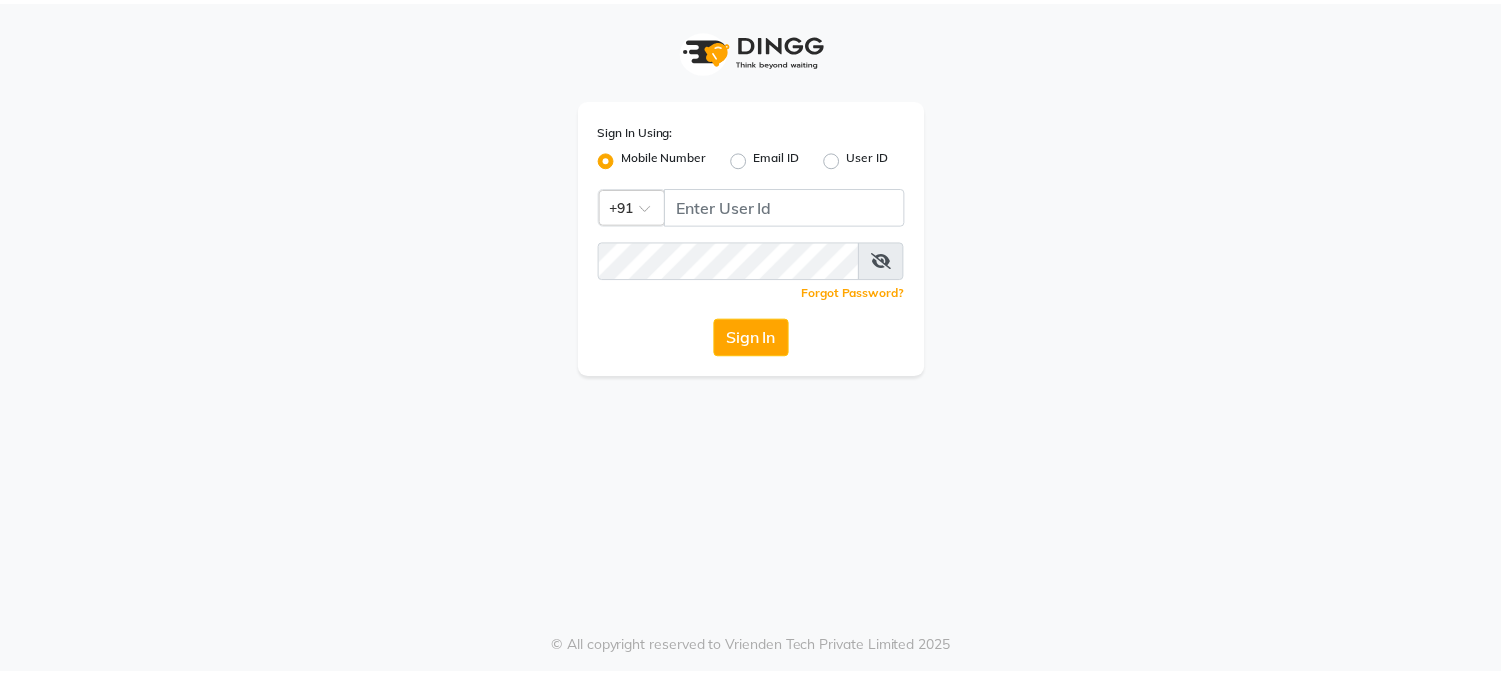 scroll, scrollTop: 0, scrollLeft: 0, axis: both 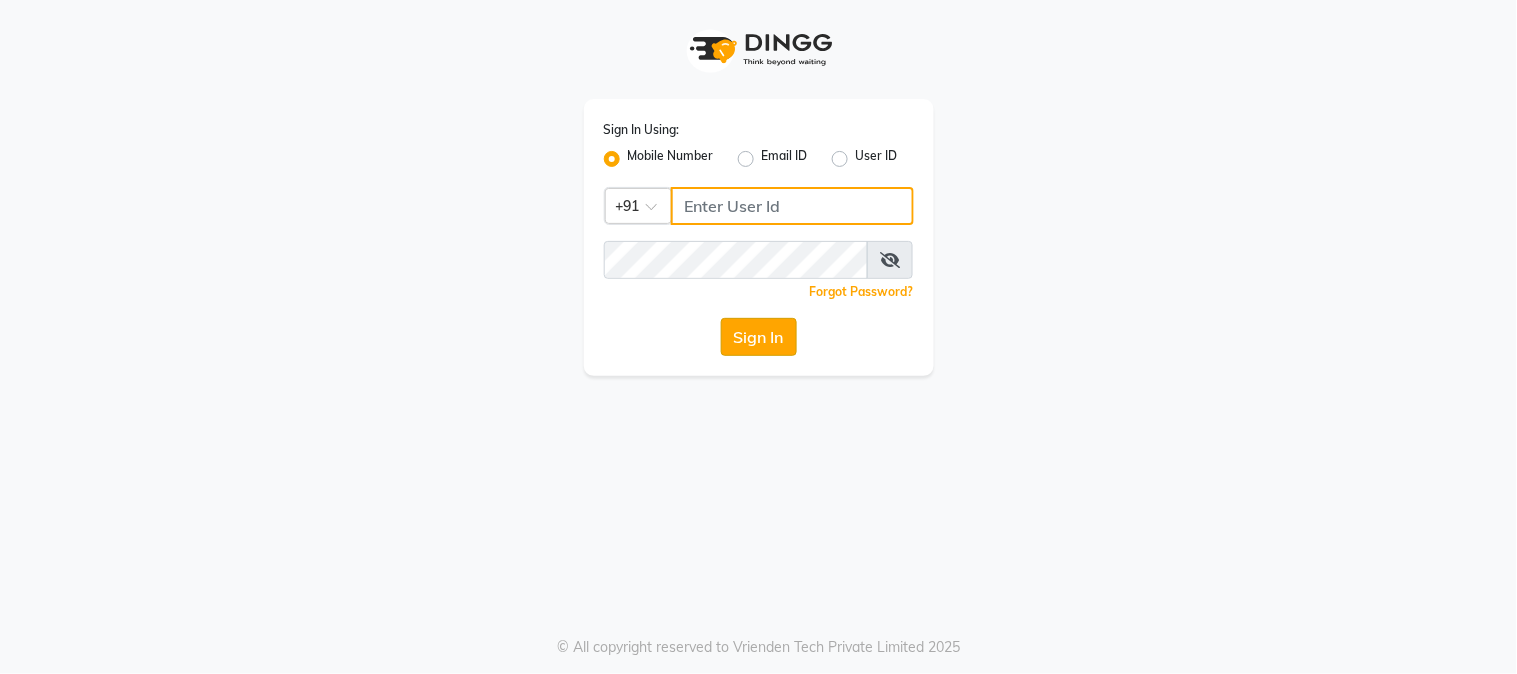 type on "[PHONE]" 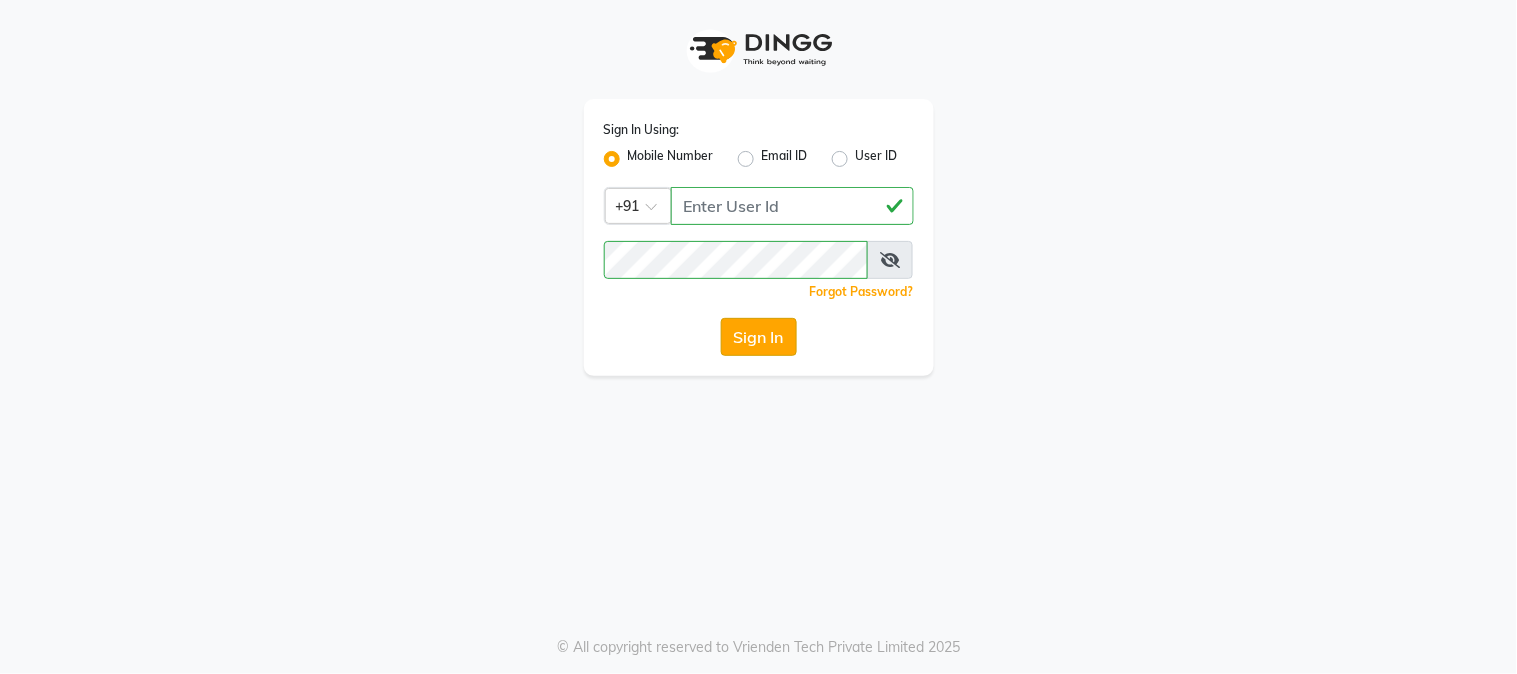 click on "Sign In" 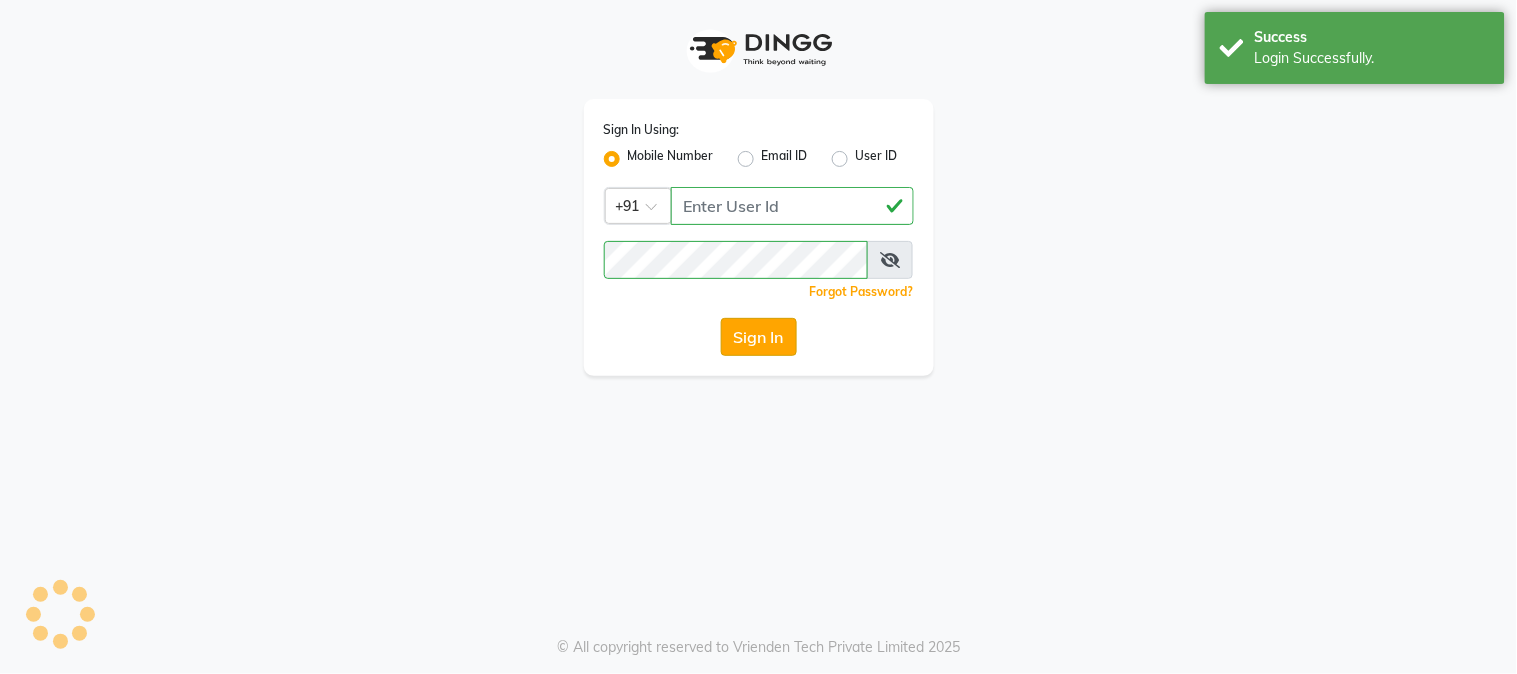 click on "Sign In" 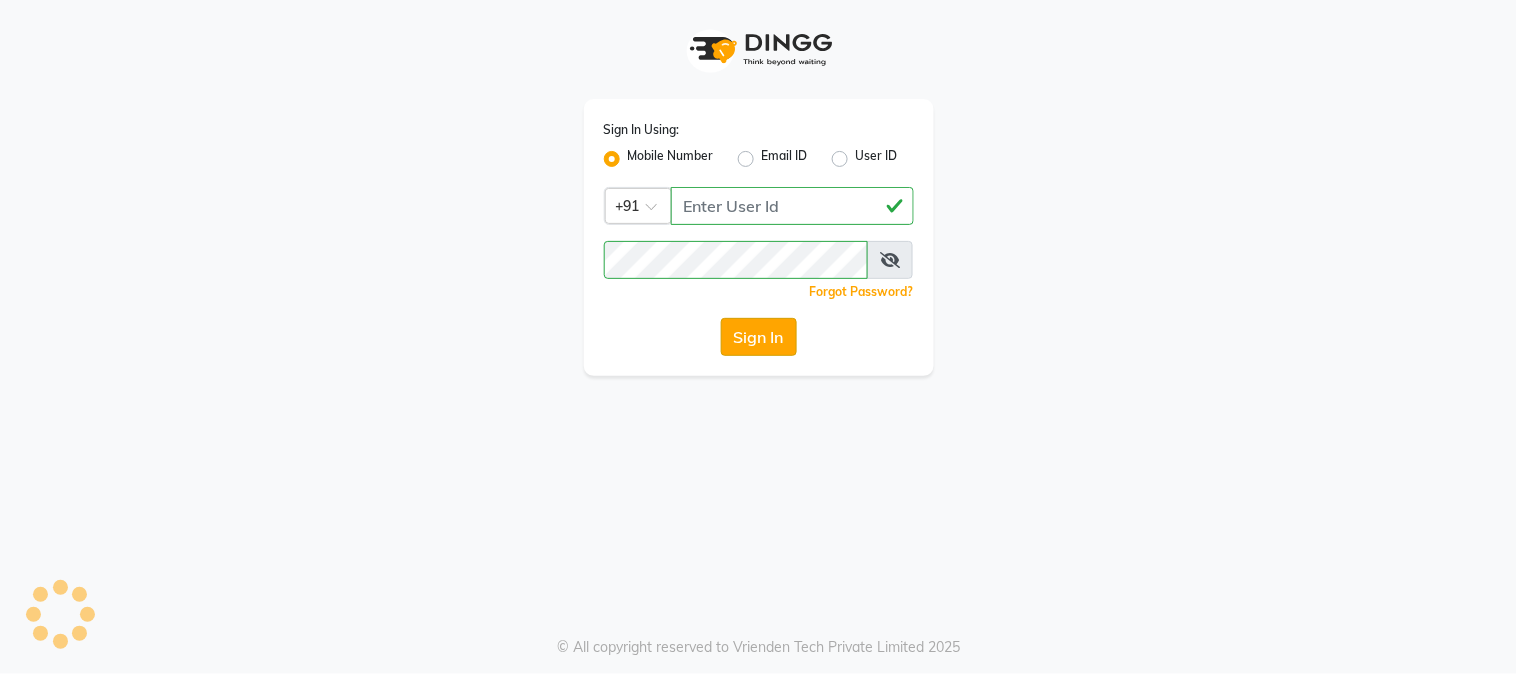 click on "Sign In" 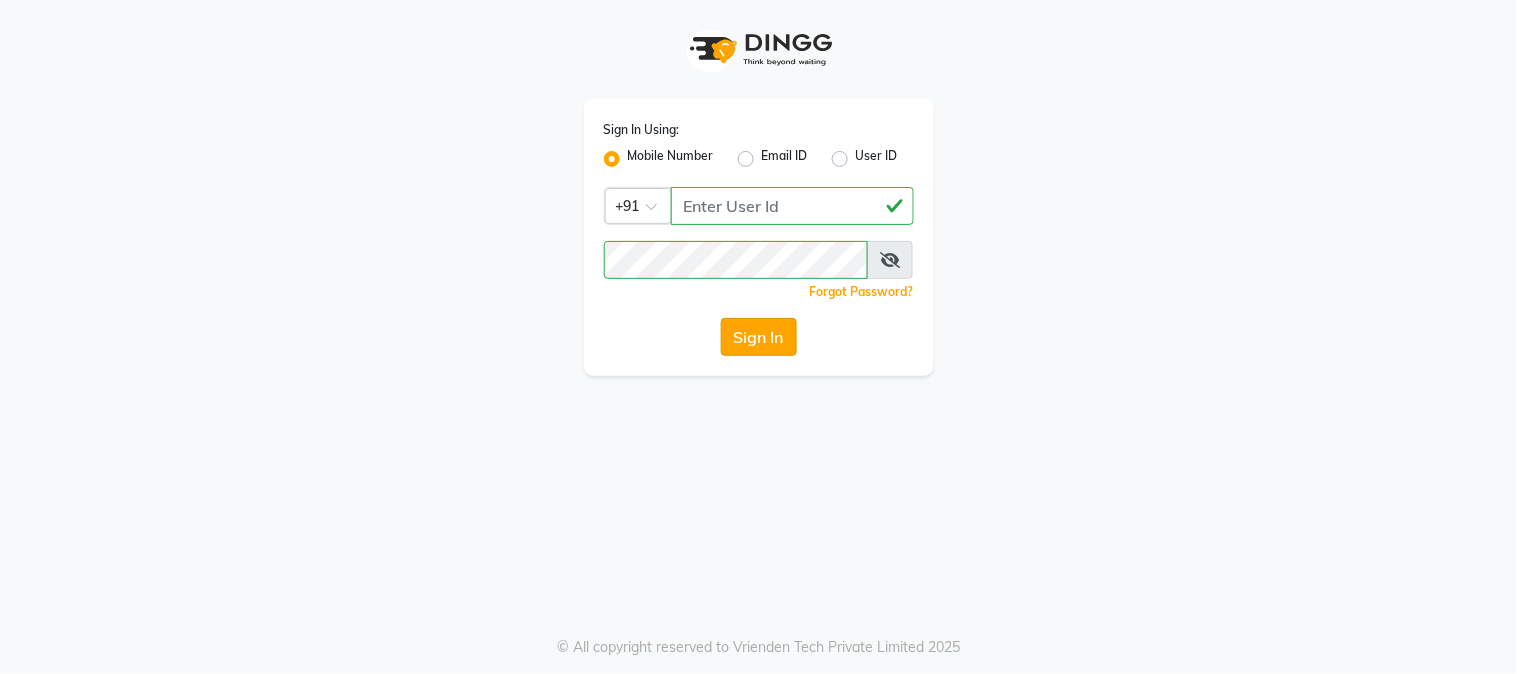 click on "Sign In" 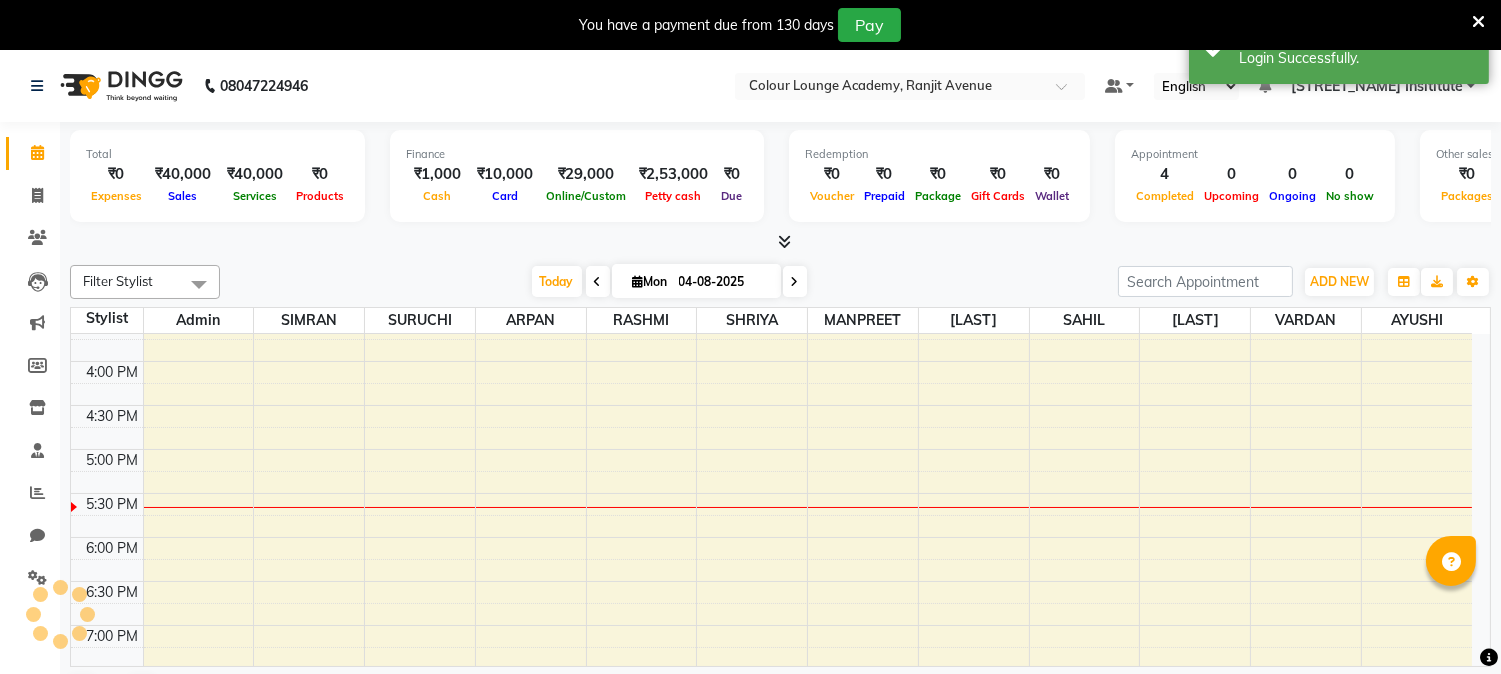 scroll, scrollTop: 0, scrollLeft: 0, axis: both 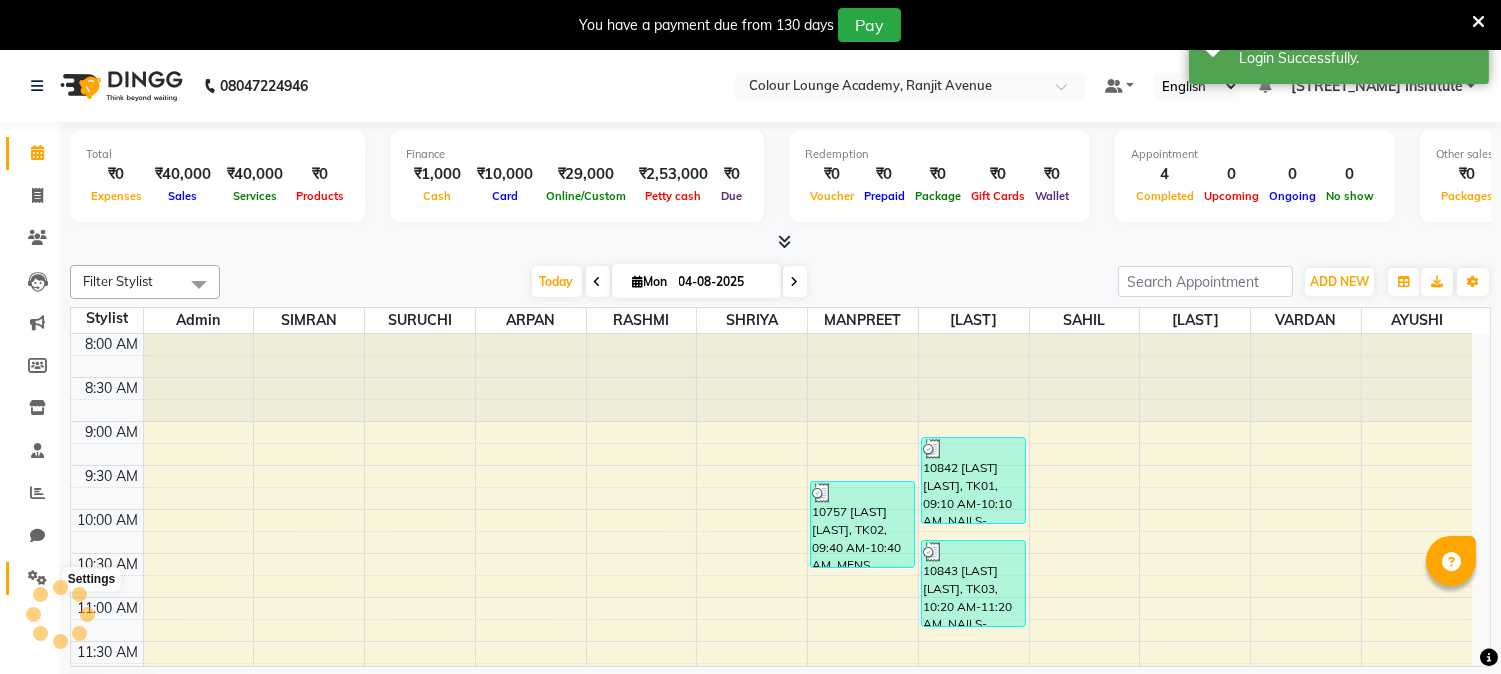 click 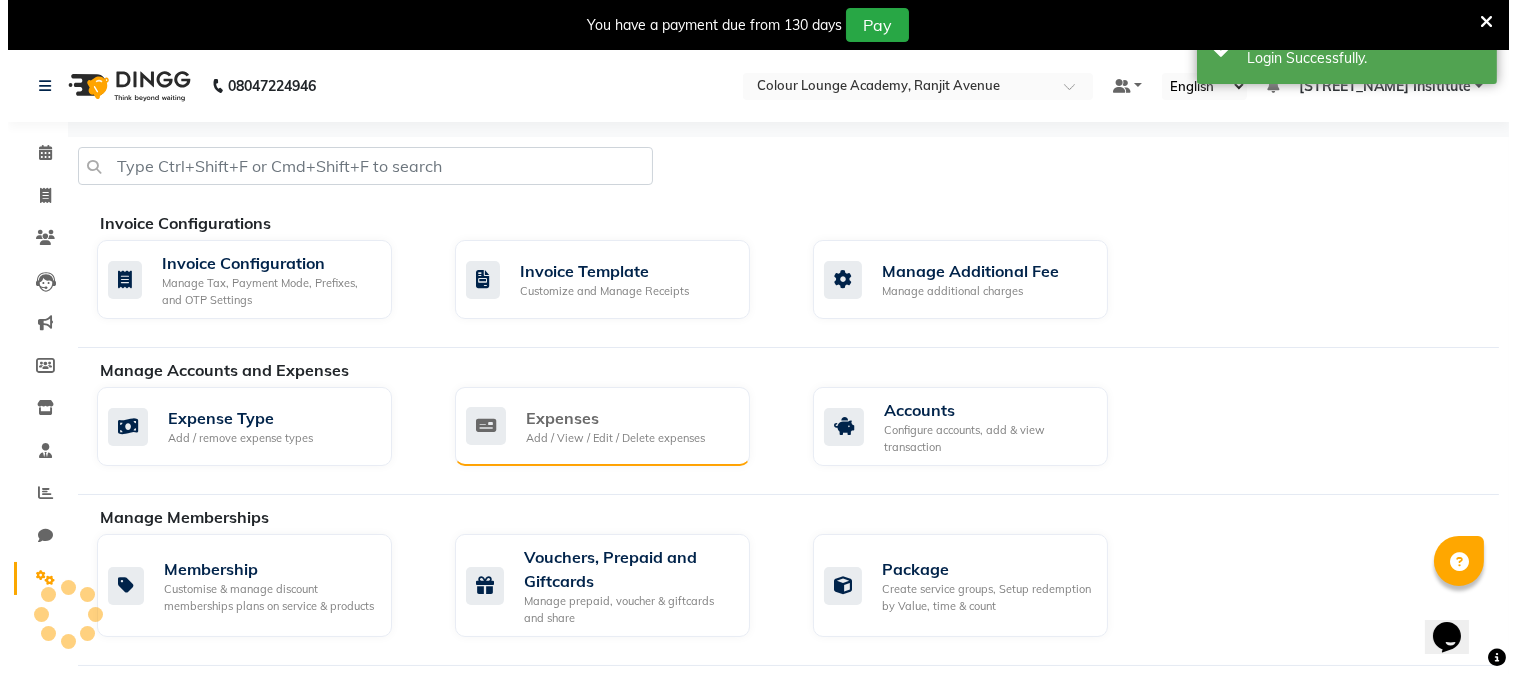 scroll, scrollTop: 0, scrollLeft: 0, axis: both 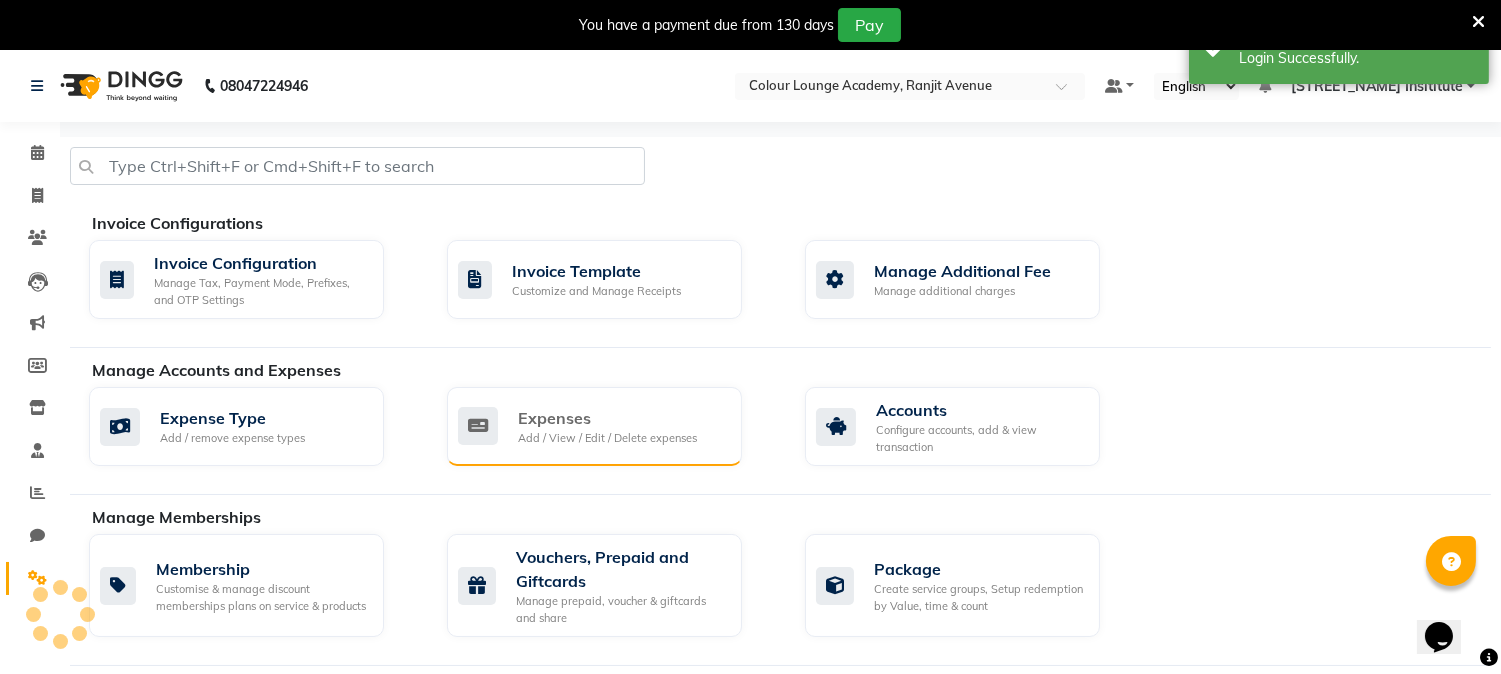 click on "Expenses" 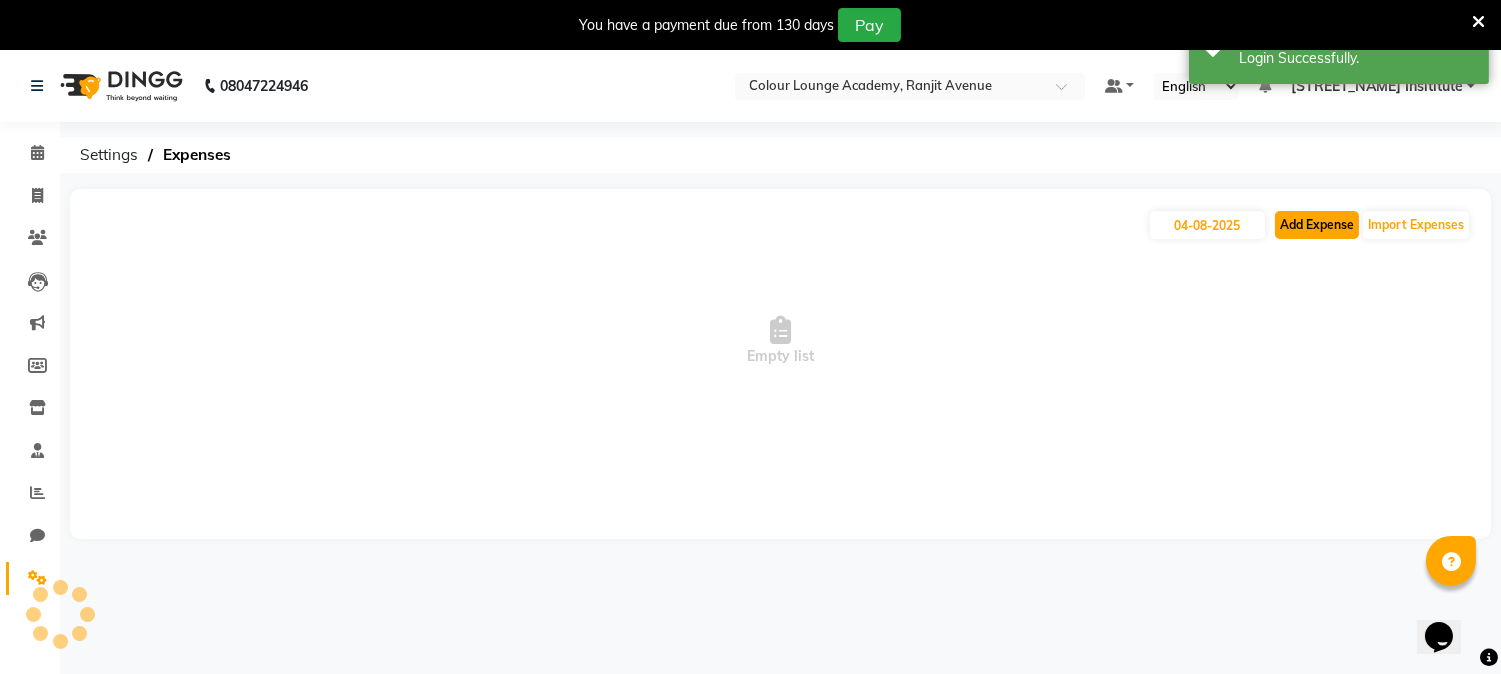 click on "Add Expense" 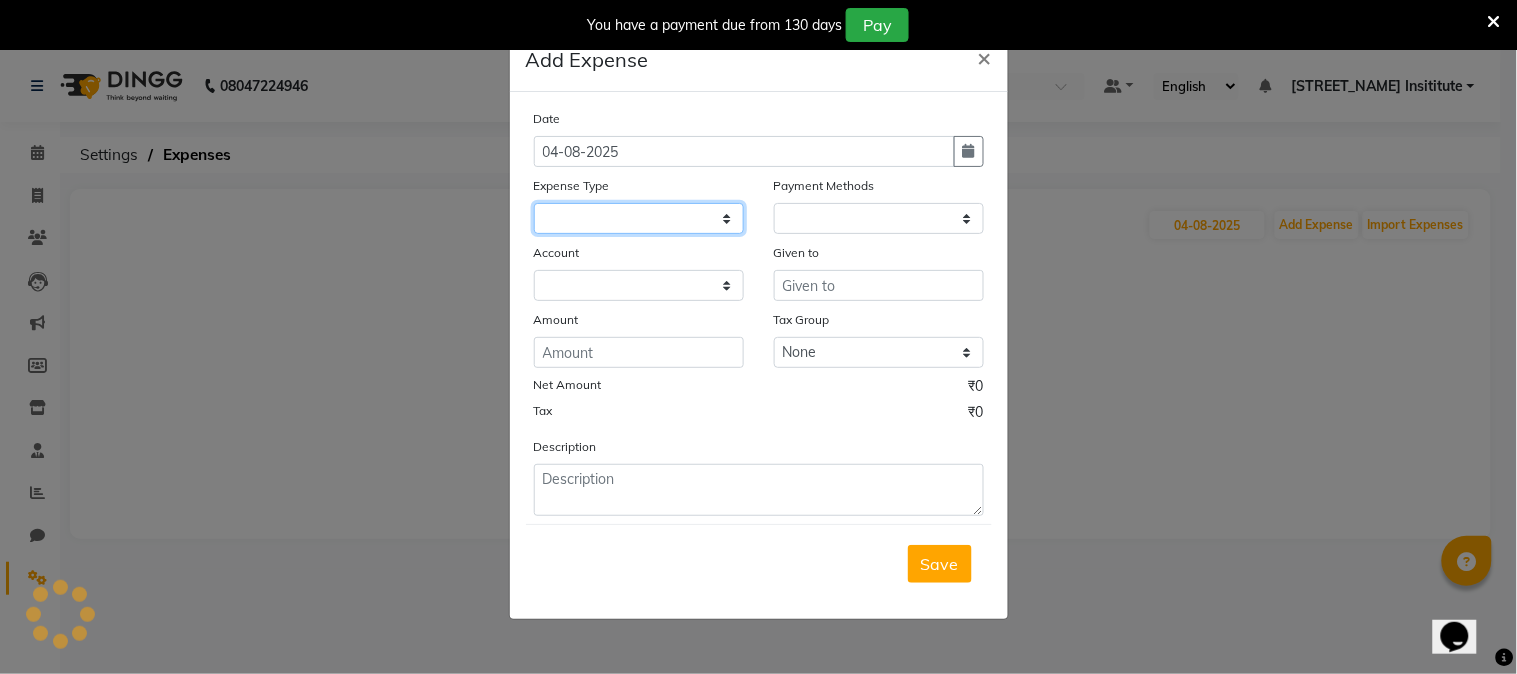 click 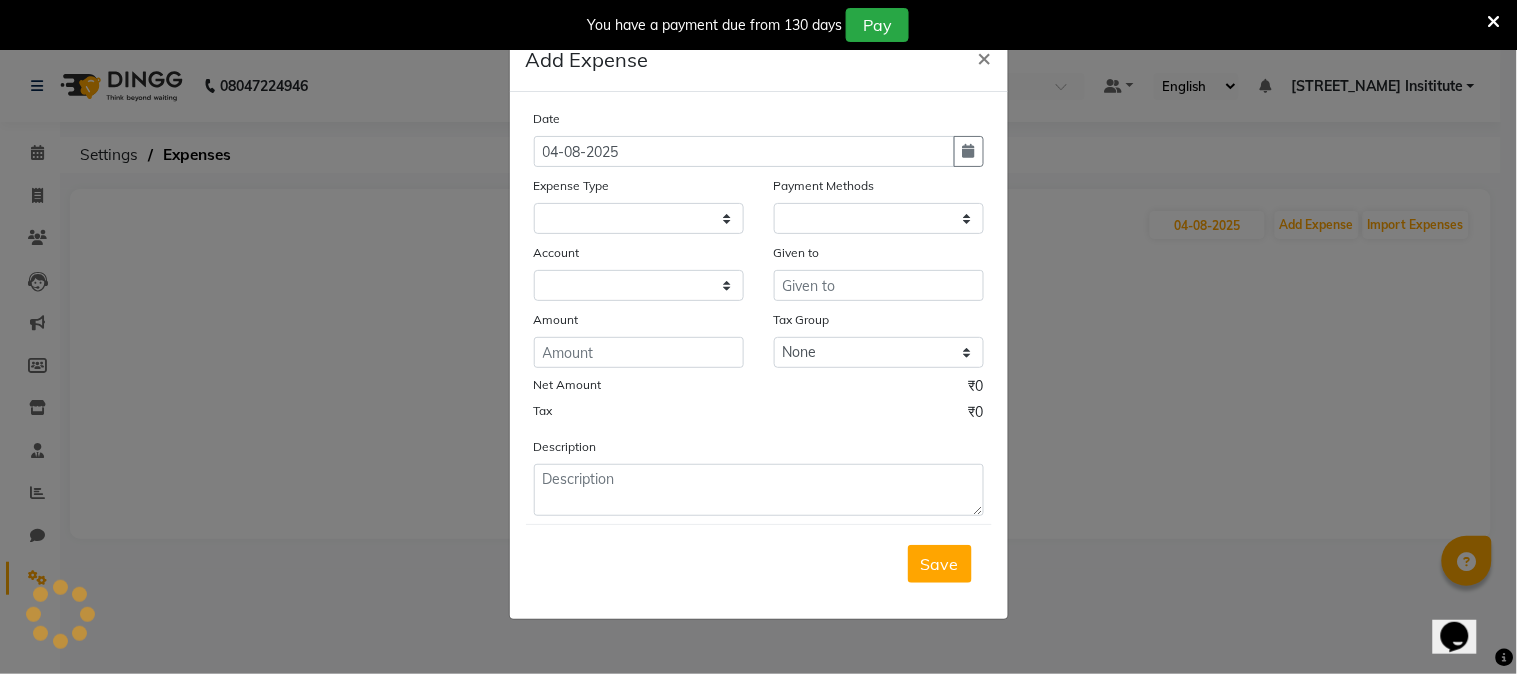 click on "Expense Type" 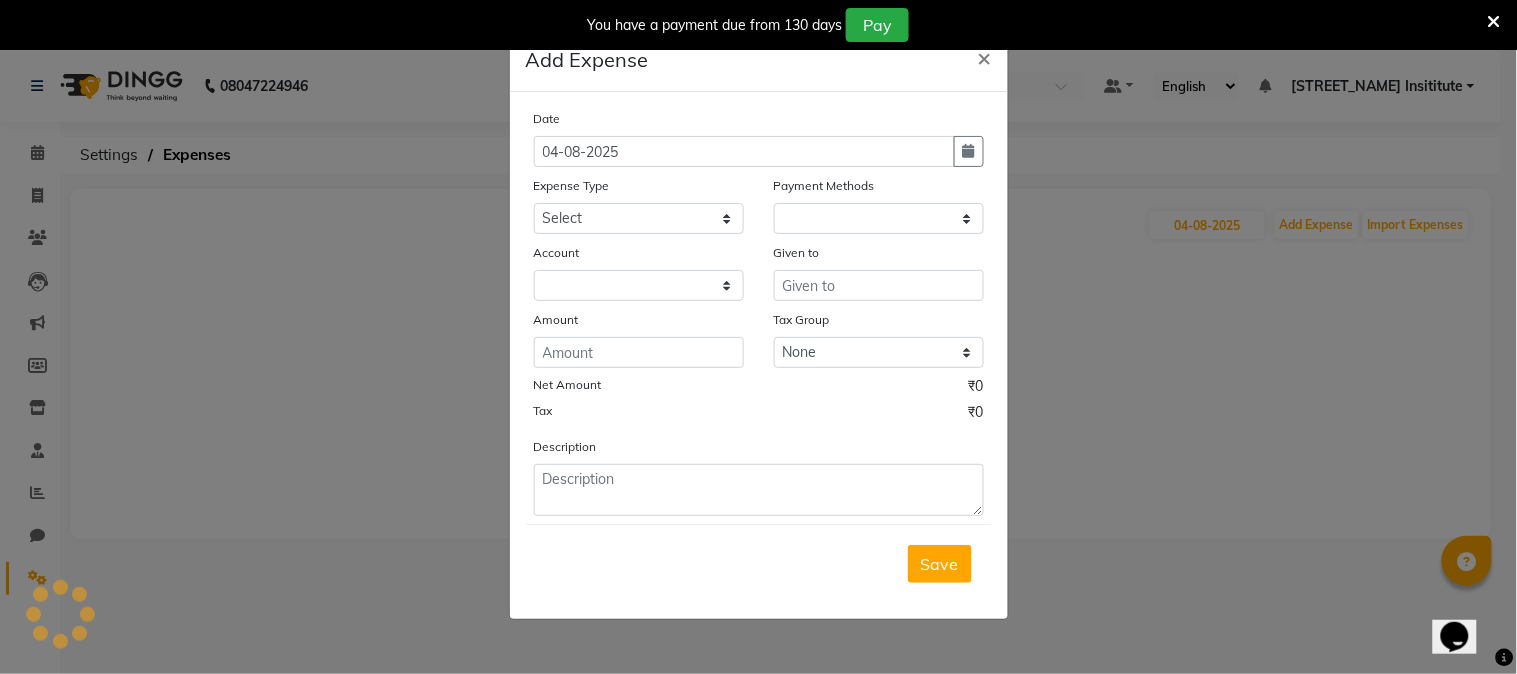 select on "1" 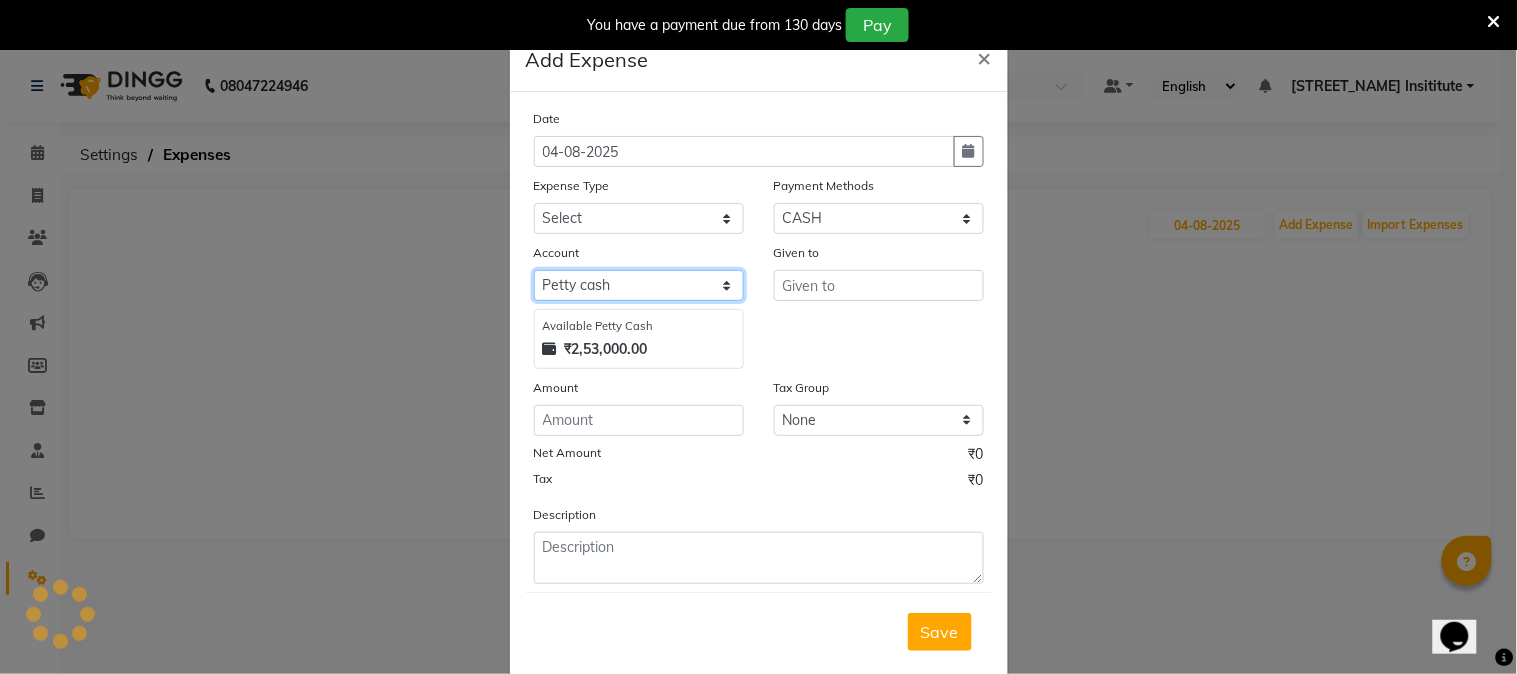 click on "Select Petty cash Default account Expense Account" 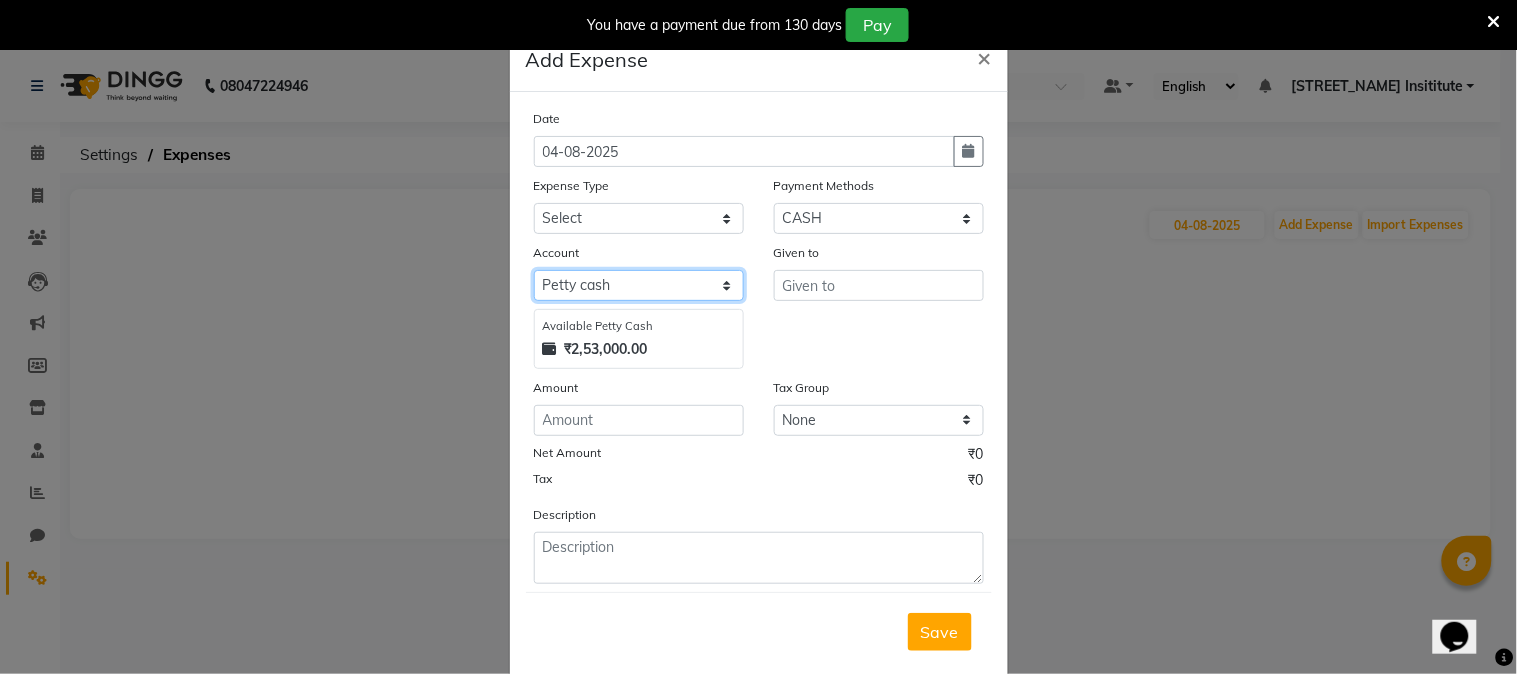 select on "7252" 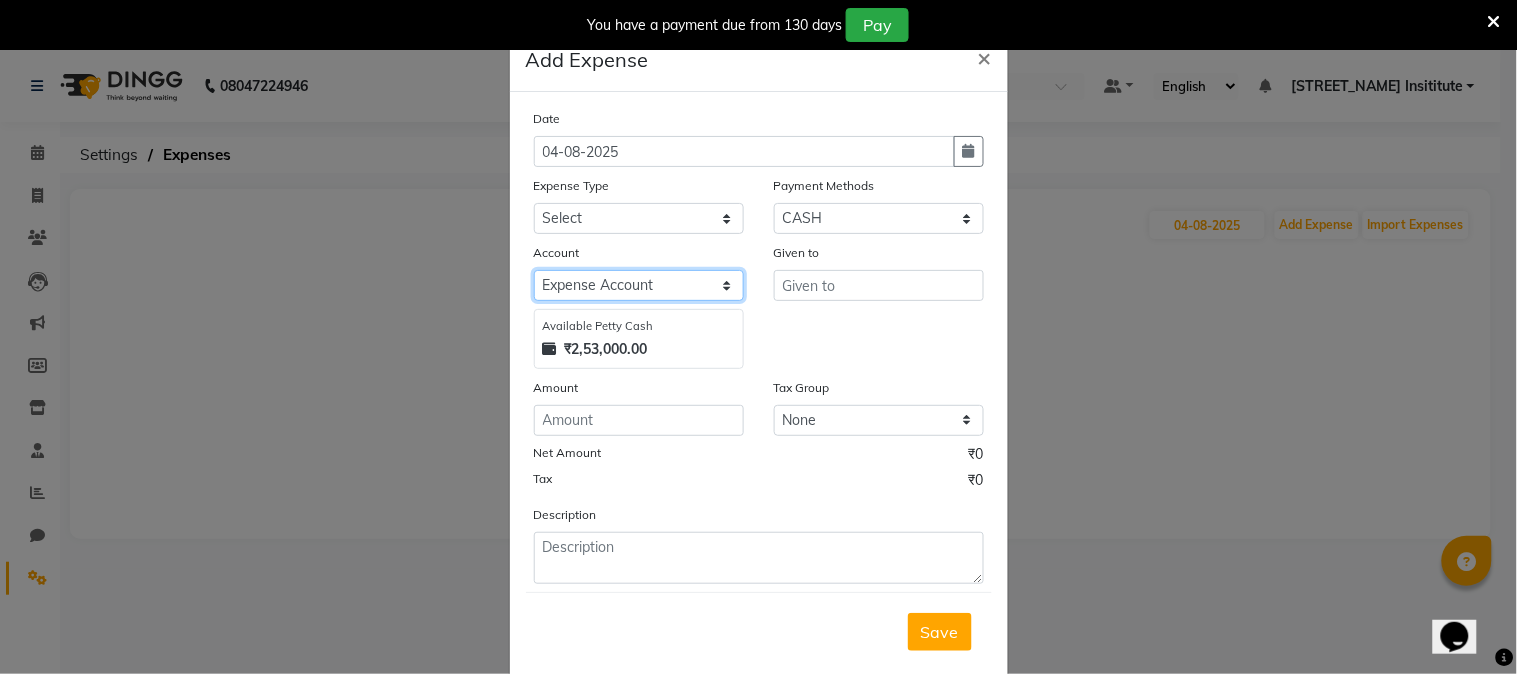 click on "Select Petty cash Default account Expense Account" 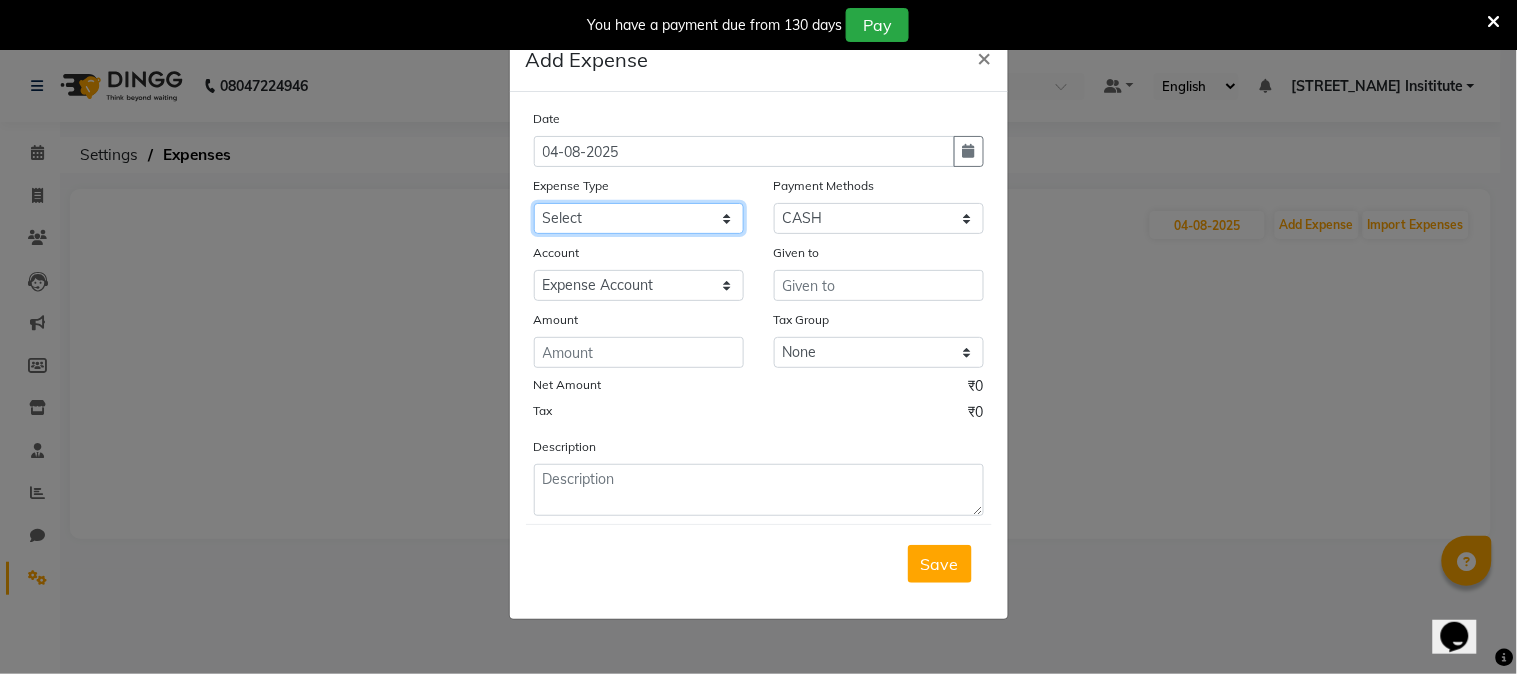 click on "Select Advance Salary Bank charges Car maintenance  Cash transfer to bank Cash transfer to hub Client Snacks Clinical charges Equipment Fuel Govt fee Incentive Insurance International purchase Loan Repayment Maintenance Marketing Miscellaneous MRA Other Pantry Product Rent Salary Staff Snacks Tax Tea & Refreshment Utilities" 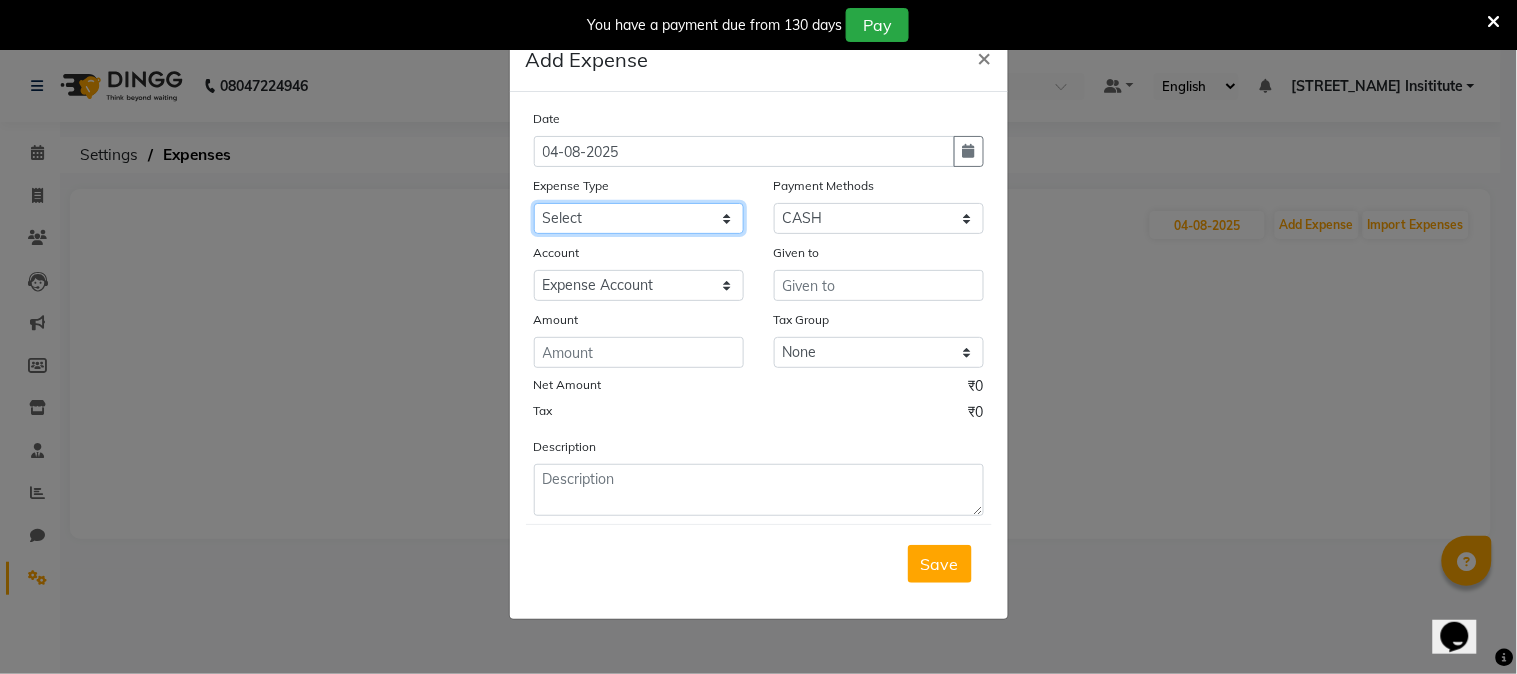 select on "18" 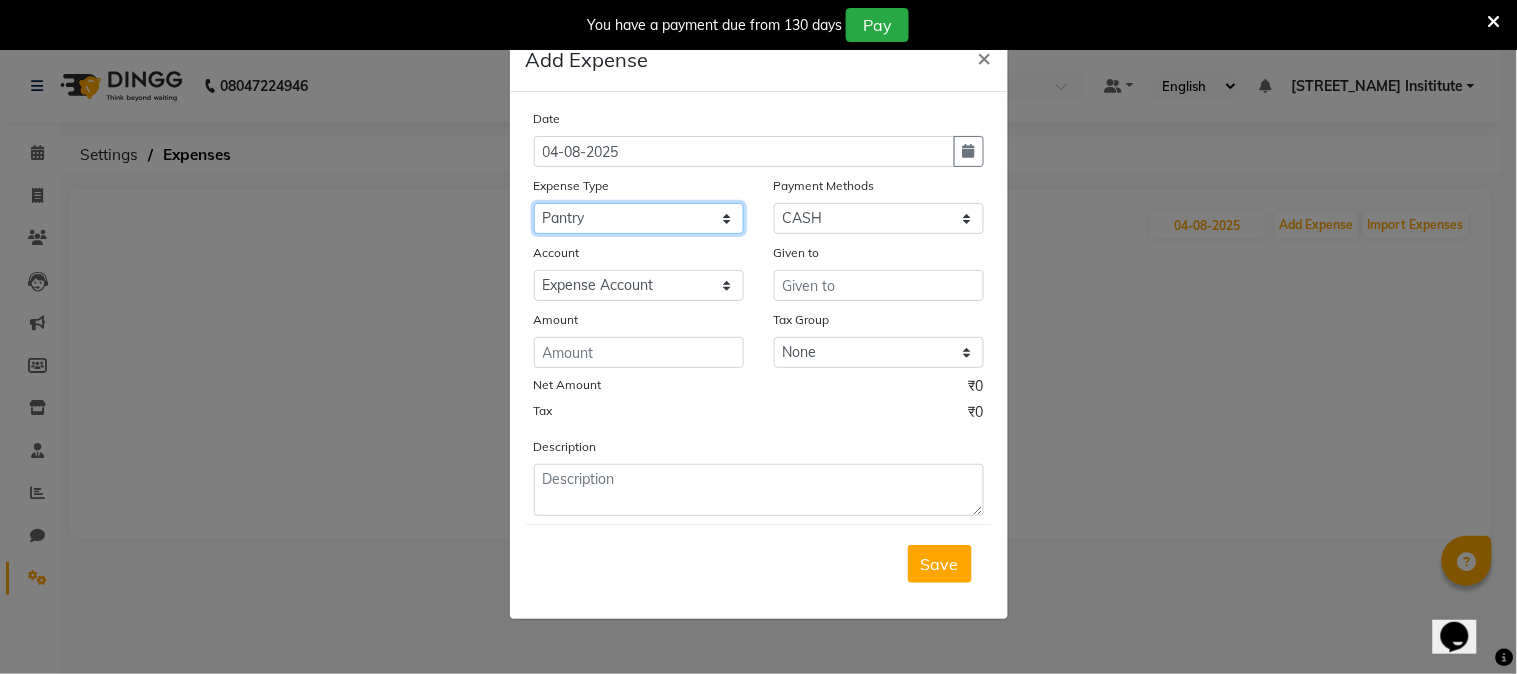 click on "Select Advance Salary Bank charges Car maintenance  Cash transfer to bank Cash transfer to hub Client Snacks Clinical charges Equipment Fuel Govt fee Incentive Insurance International purchase Loan Repayment Maintenance Marketing Miscellaneous MRA Other Pantry Product Rent Salary Staff Snacks Tax Tea & Refreshment Utilities" 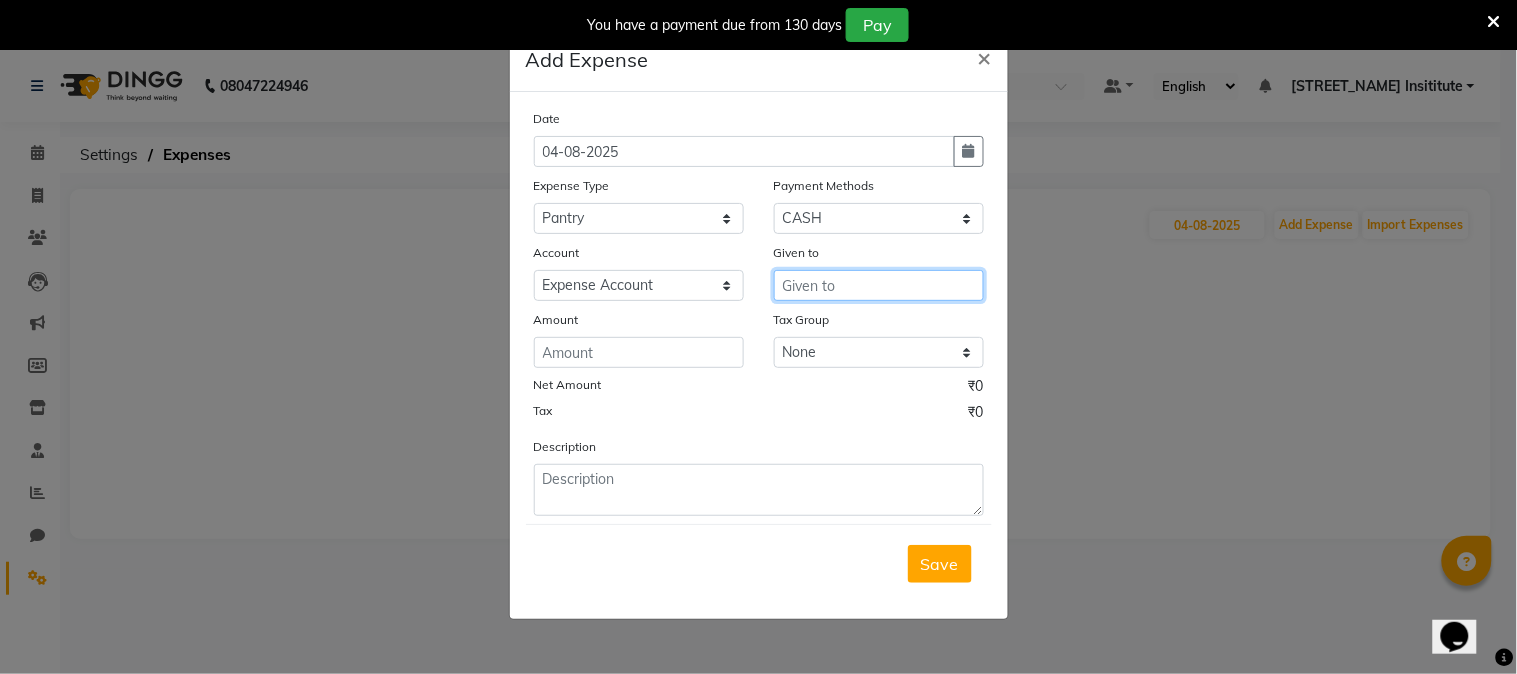 click at bounding box center [879, 285] 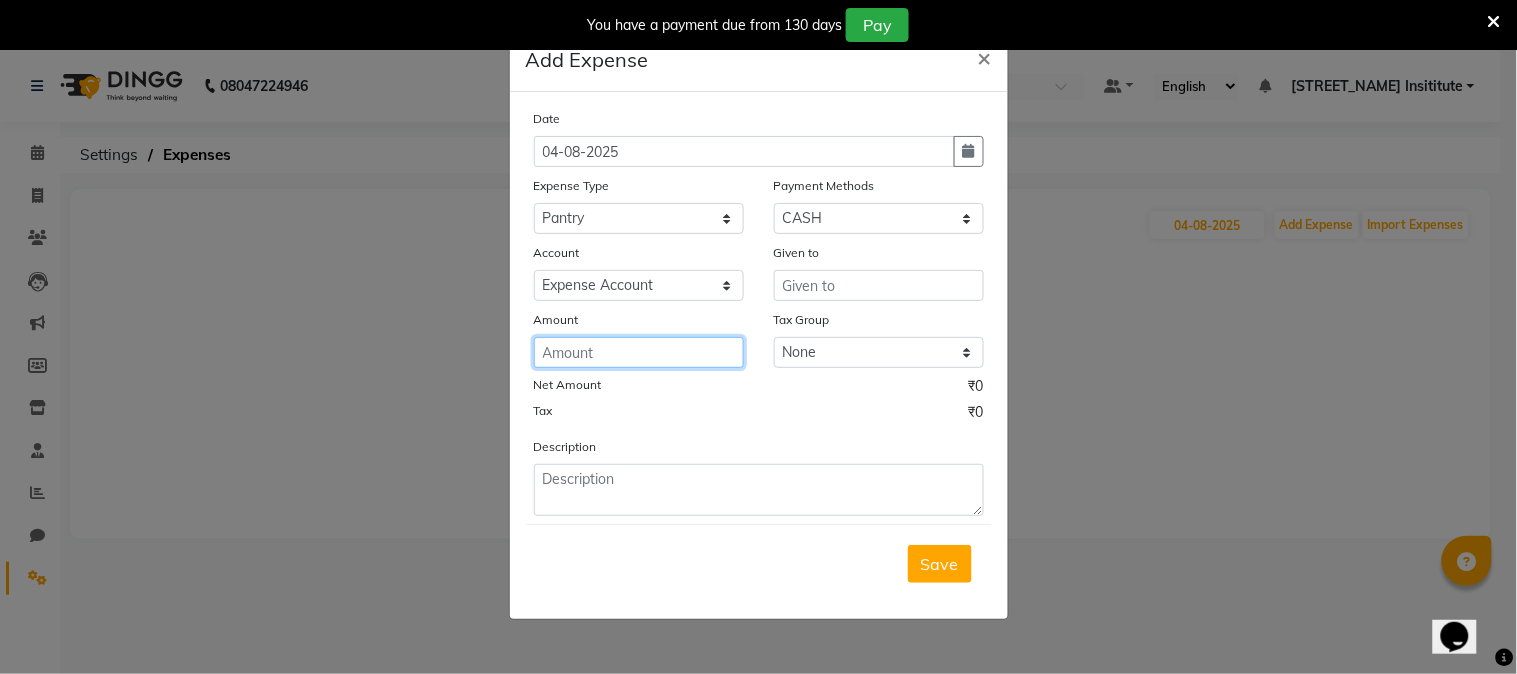 click 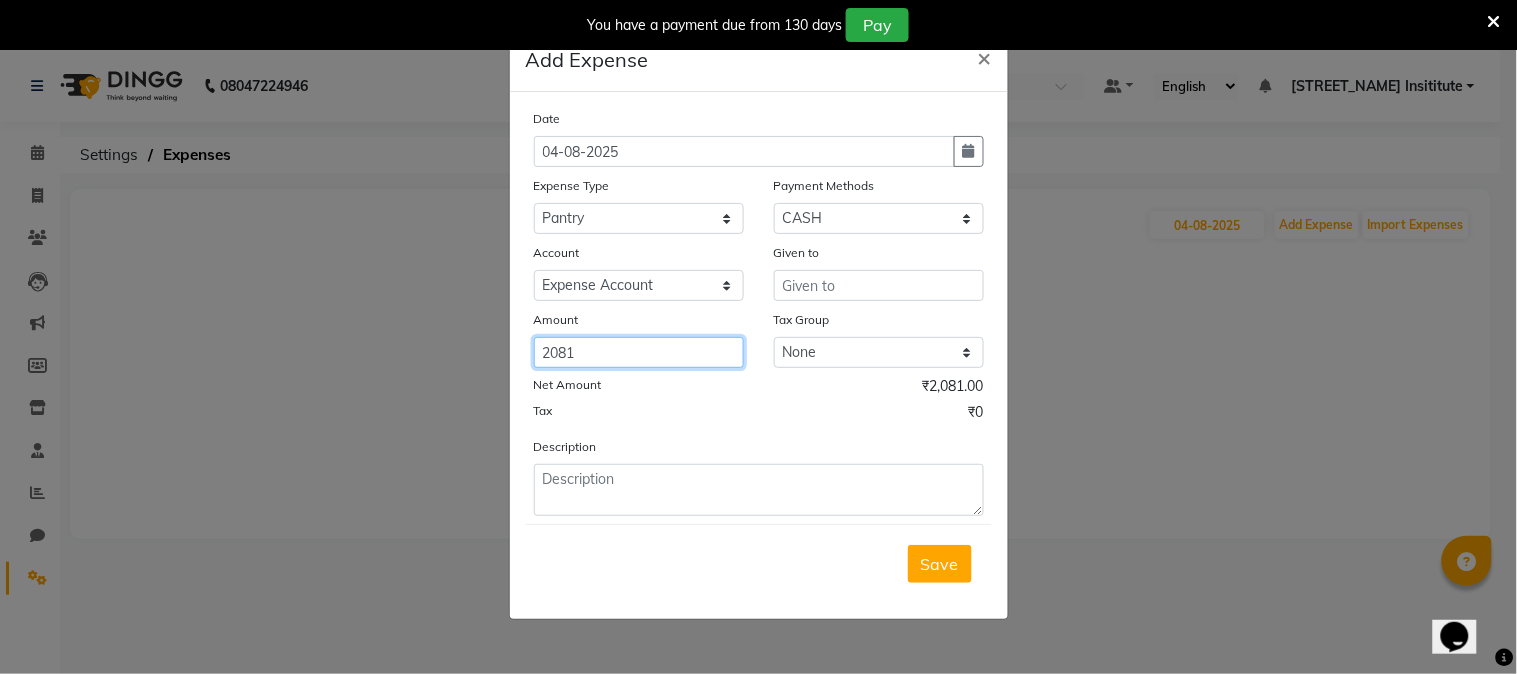 type on "2081" 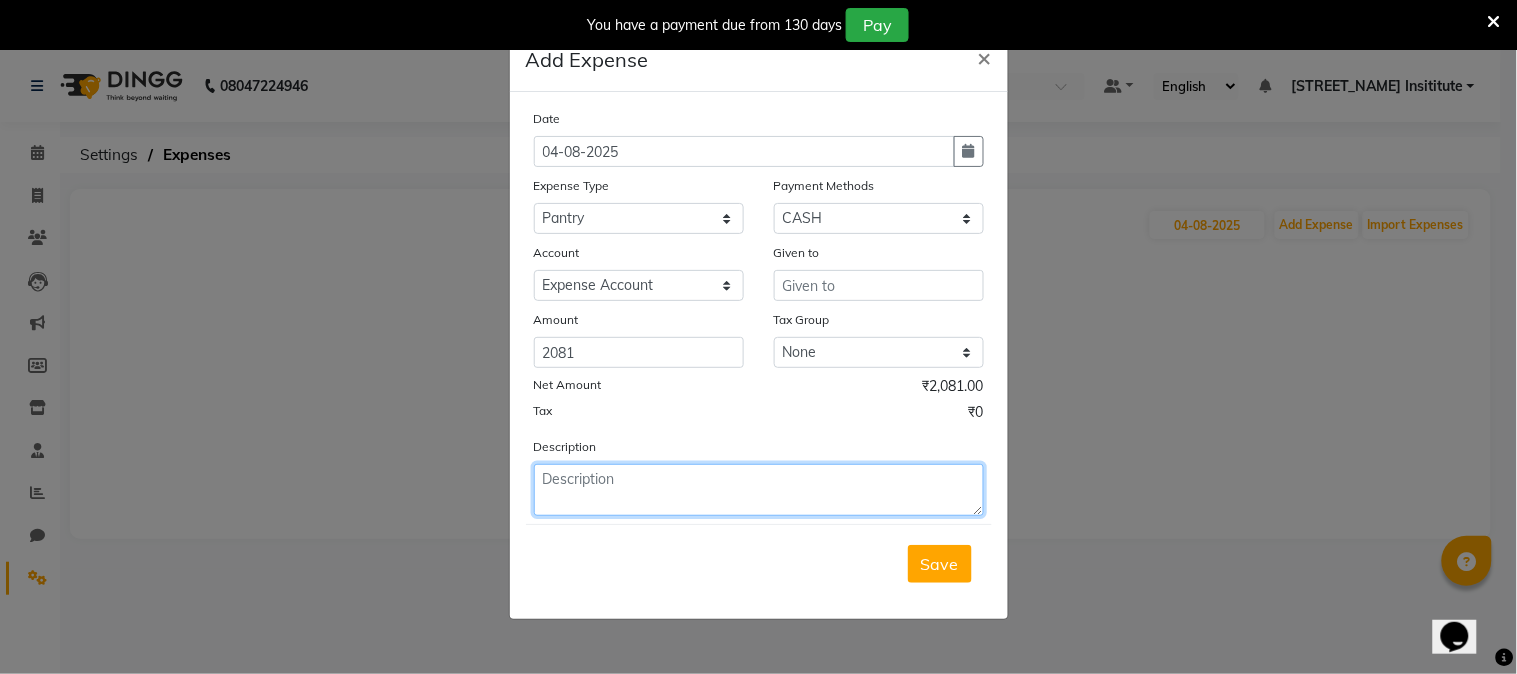 click 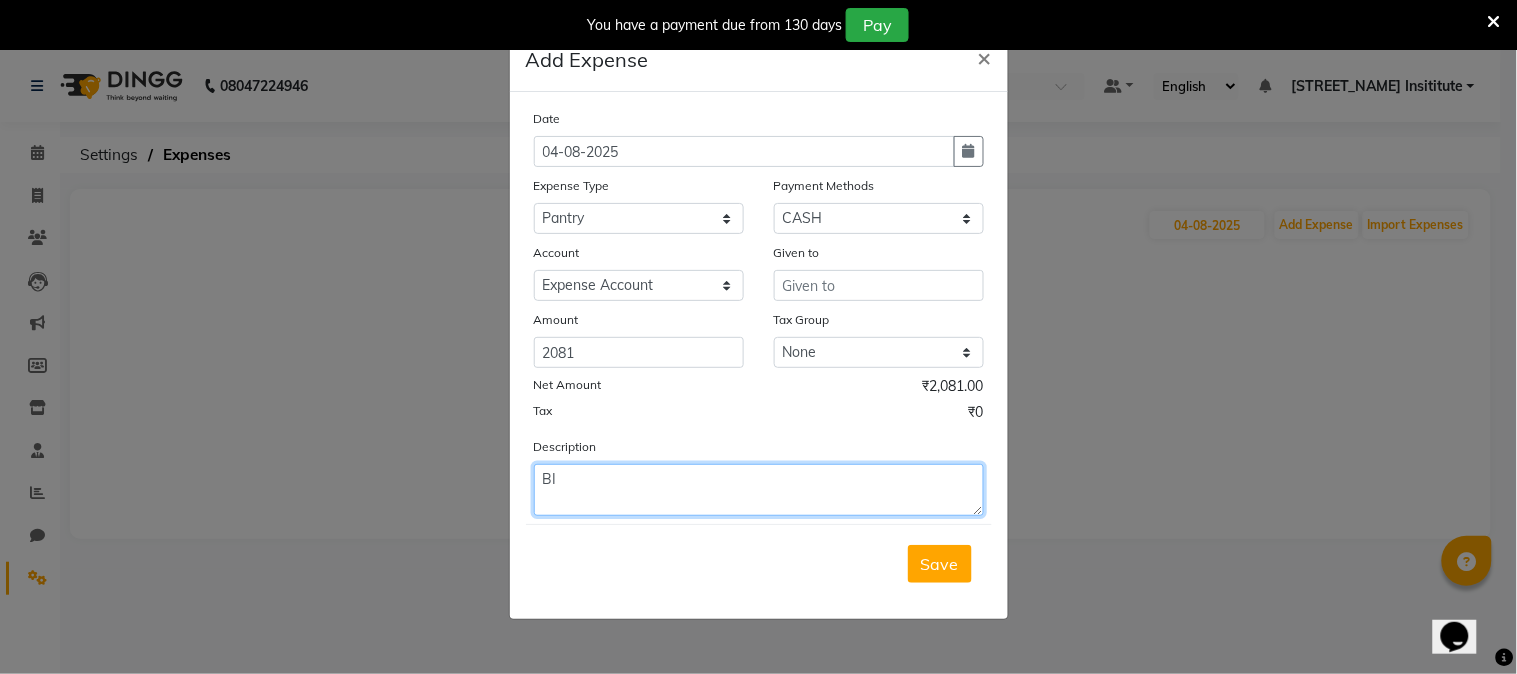 type on "B" 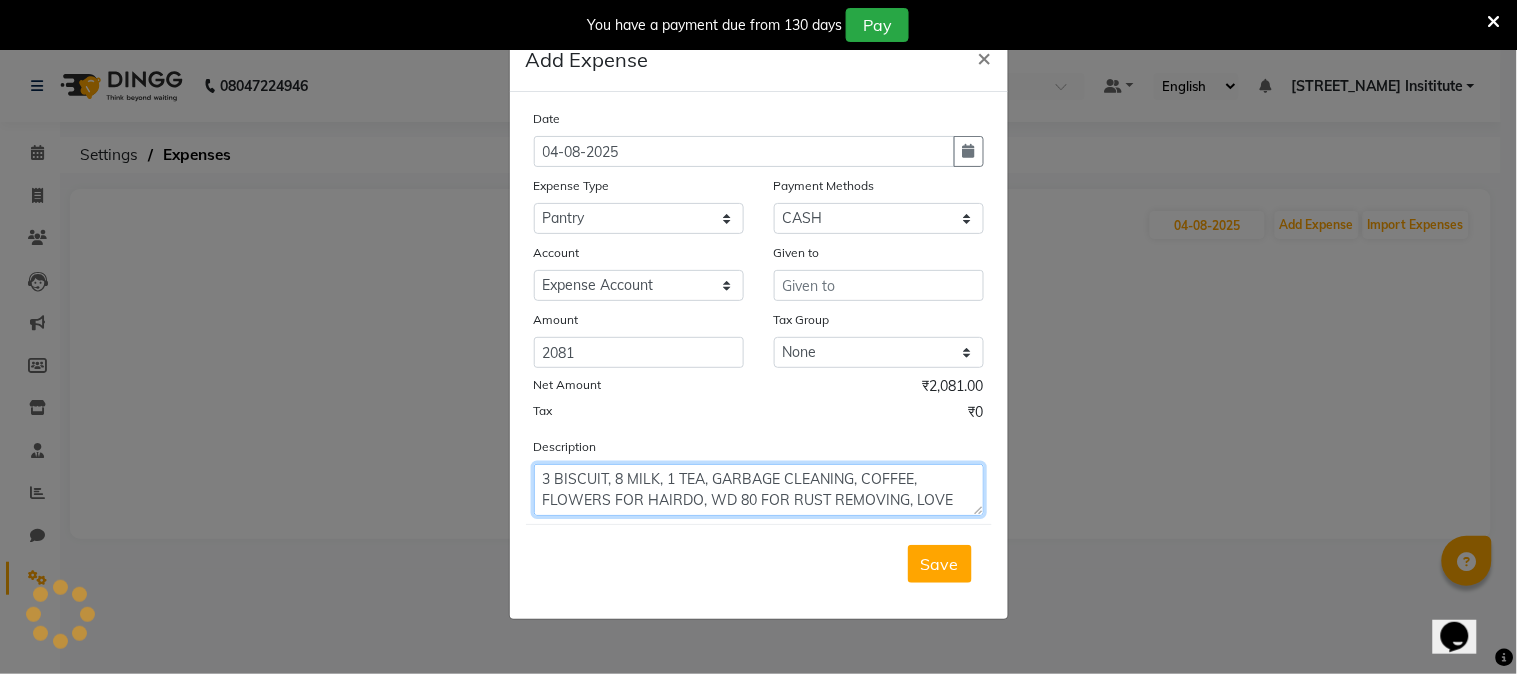 scroll, scrollTop: 15, scrollLeft: 0, axis: vertical 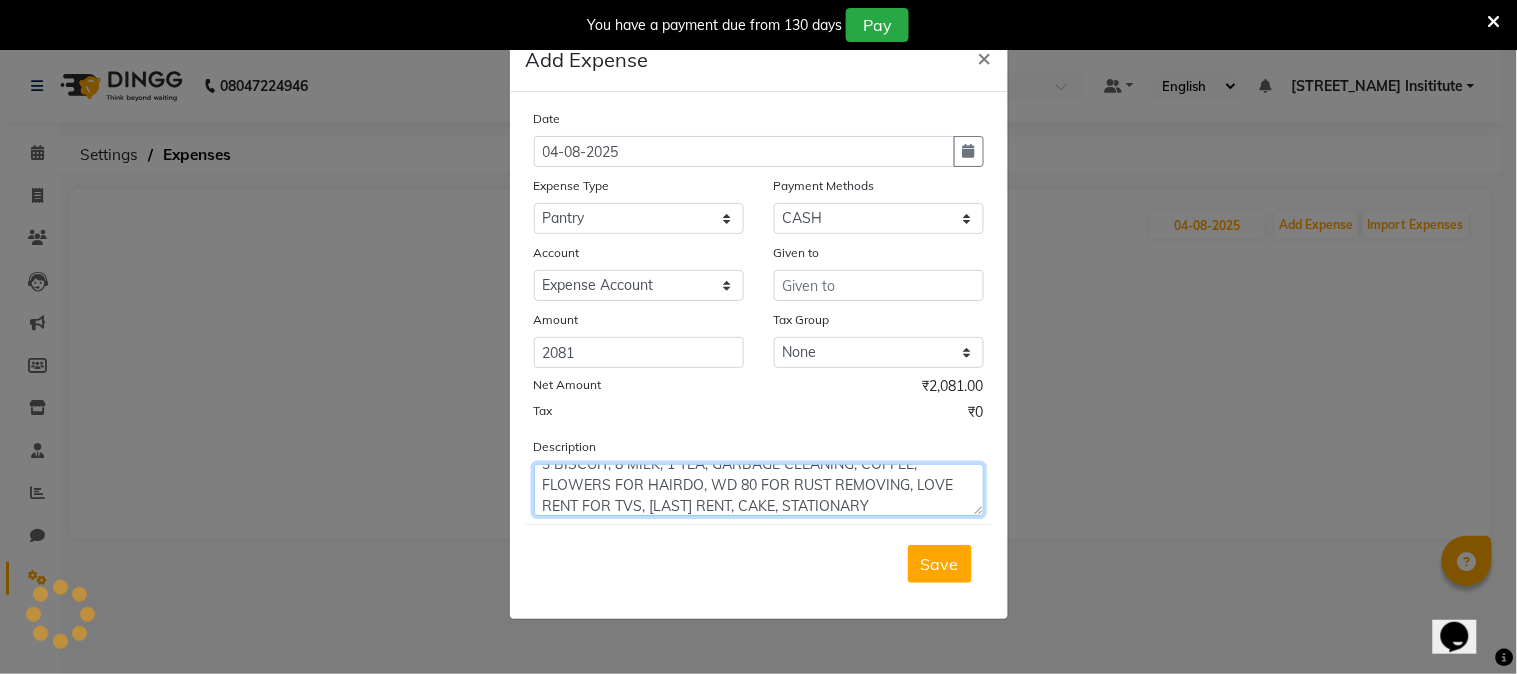 type on "3 BISCUIT, 8 MILK, 1 TEA, GARBAGE CLEANING, COFFEE, FLOWERS FOR HAIRDO, WD 80 FOR RUST REMOVING, LOVE RENT FOR TVS, [LAST] RENT, CAKE, STATIONARY" 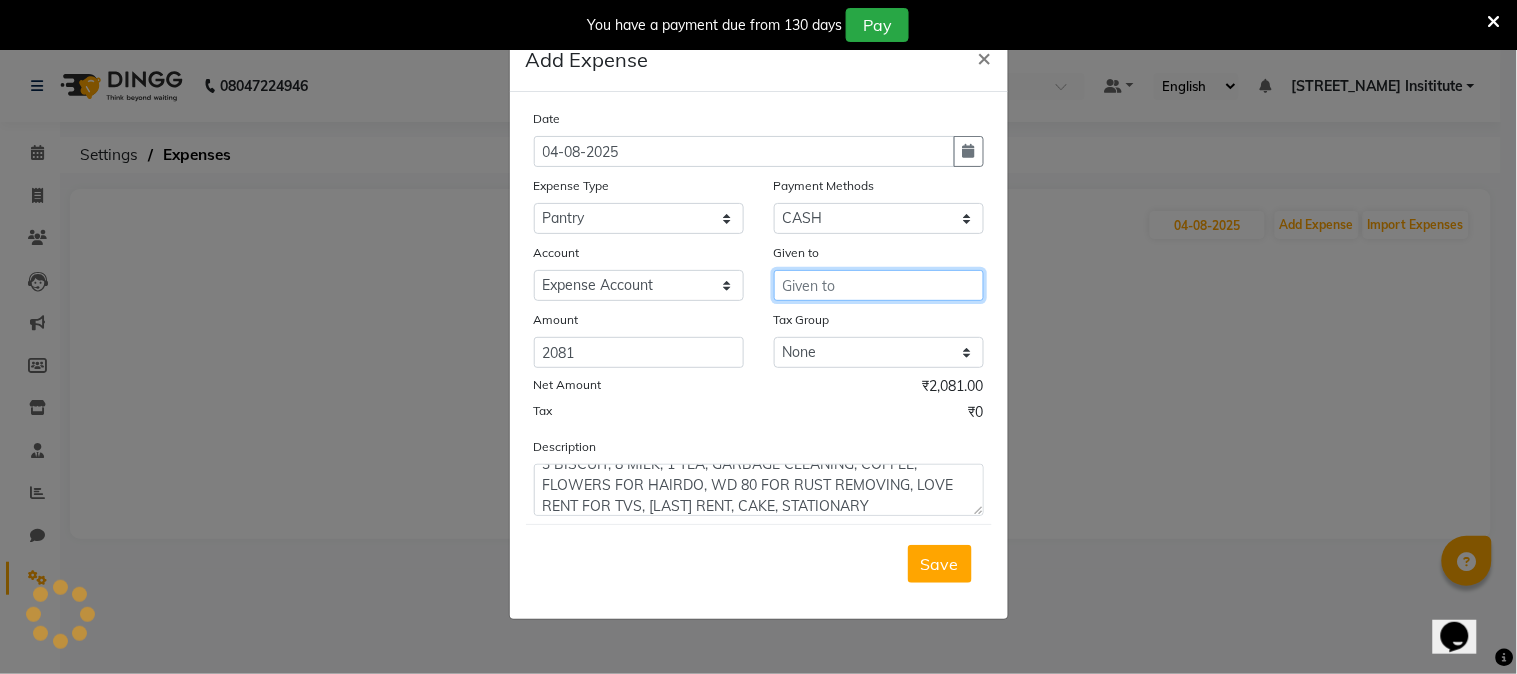 click at bounding box center [879, 285] 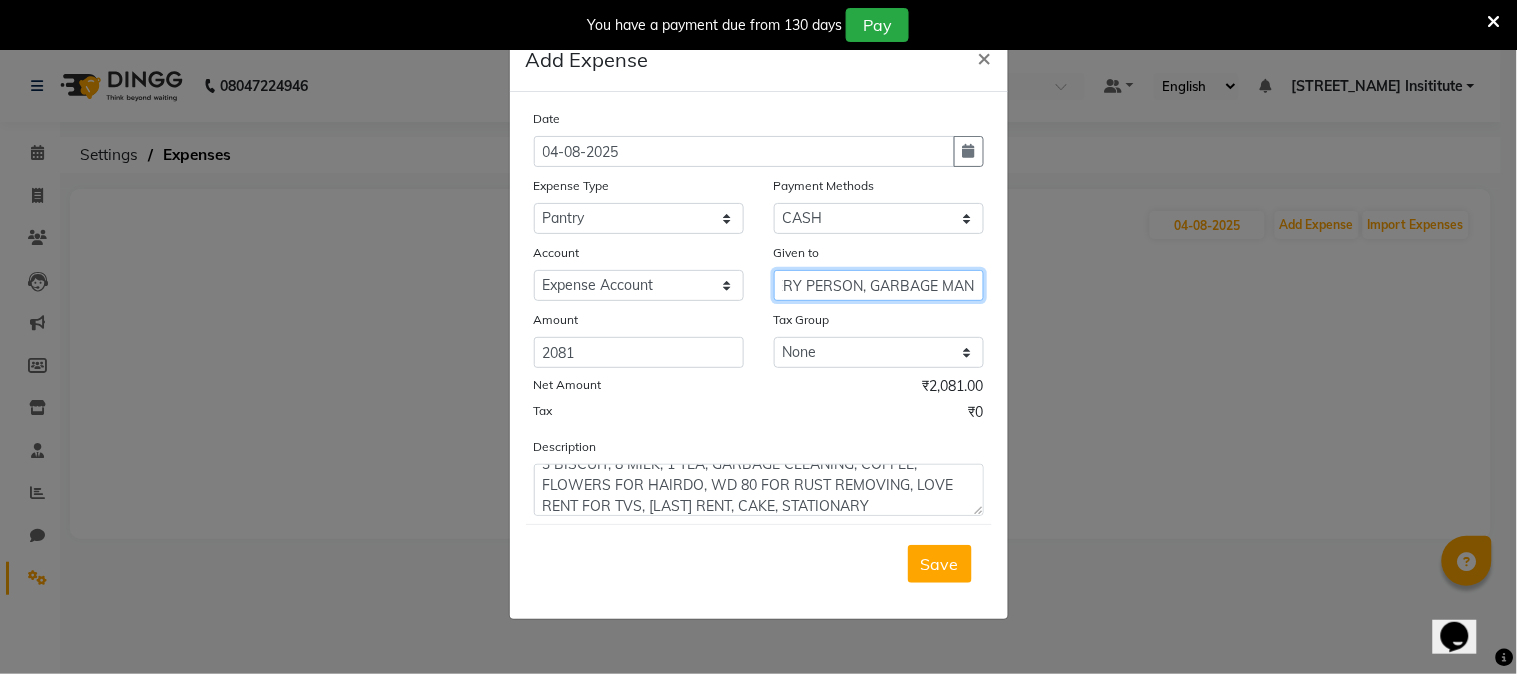scroll, scrollTop: 0, scrollLeft: 171, axis: horizontal 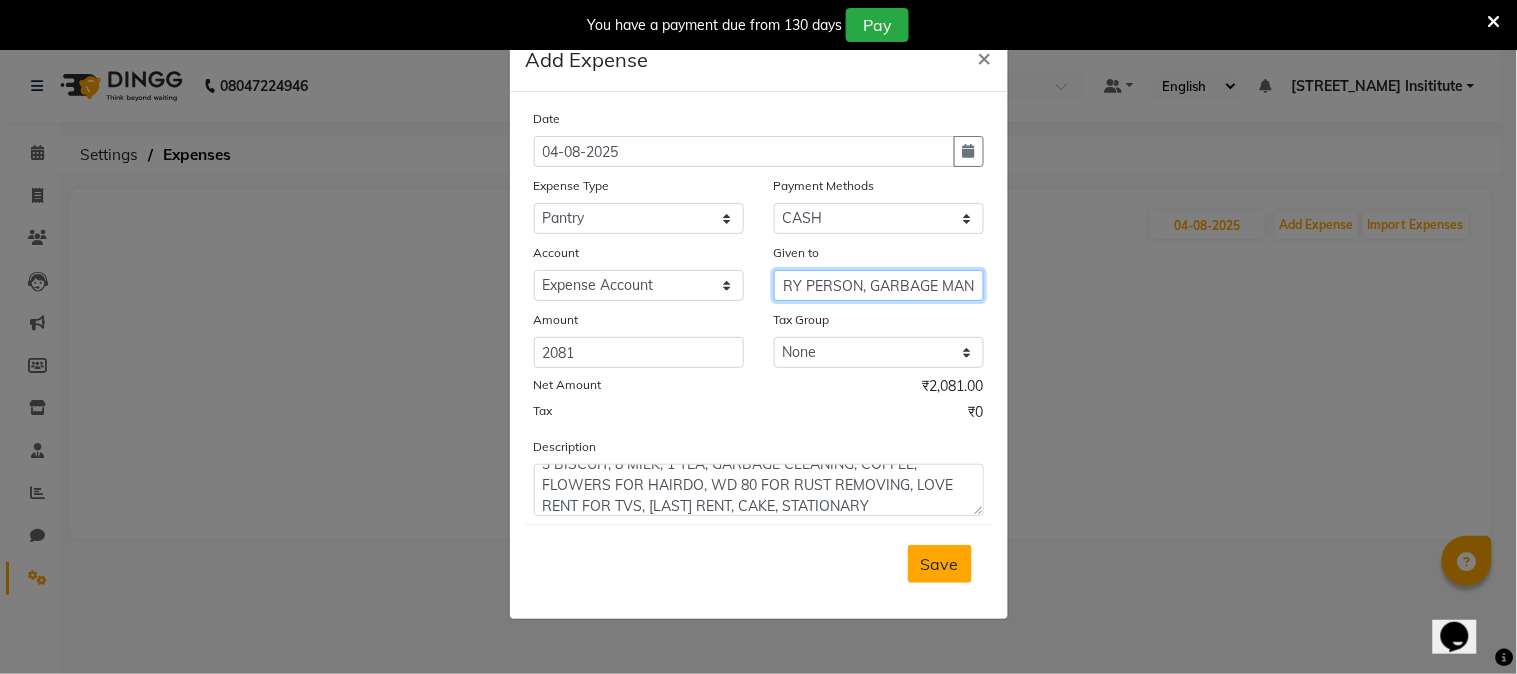 type on "[FIRST], [LAST] , DELIVERY PERSON, GARBAGE MAN" 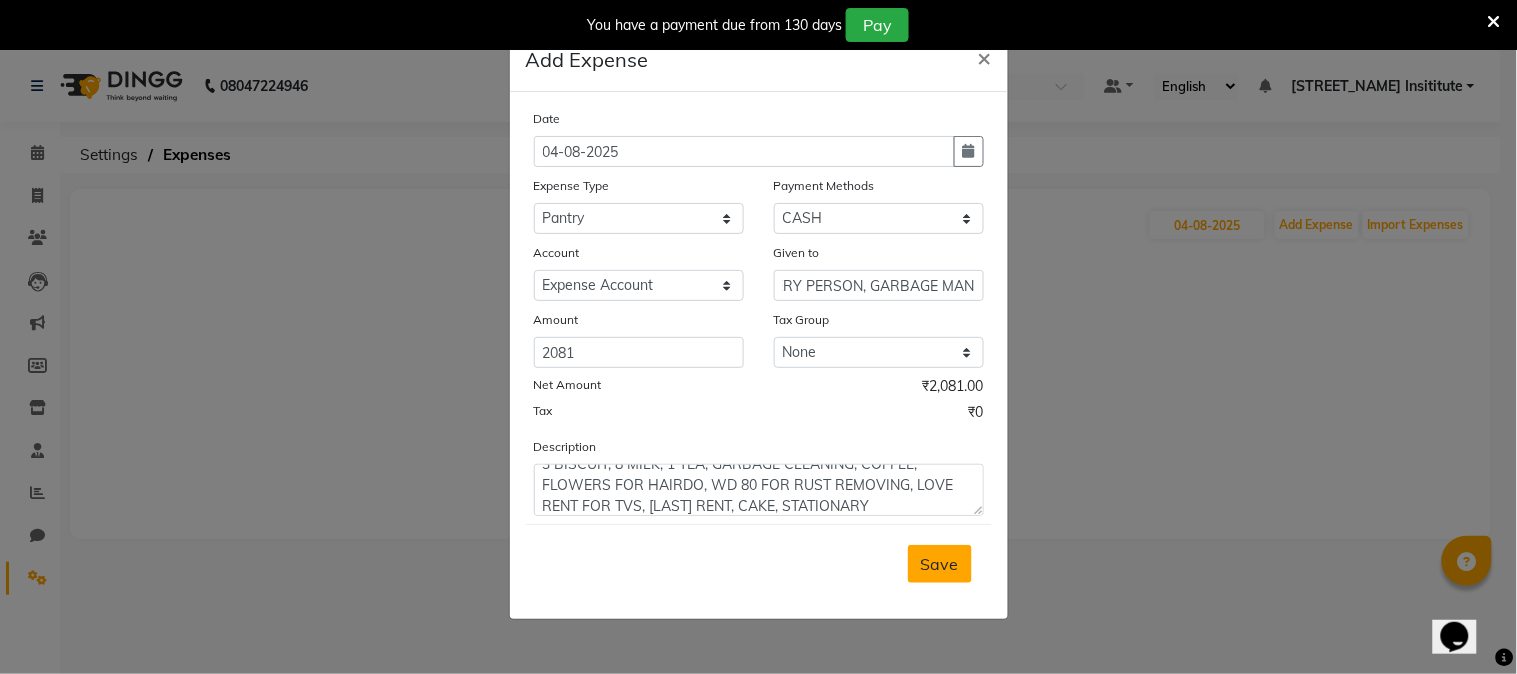 click on "Save" at bounding box center [940, 564] 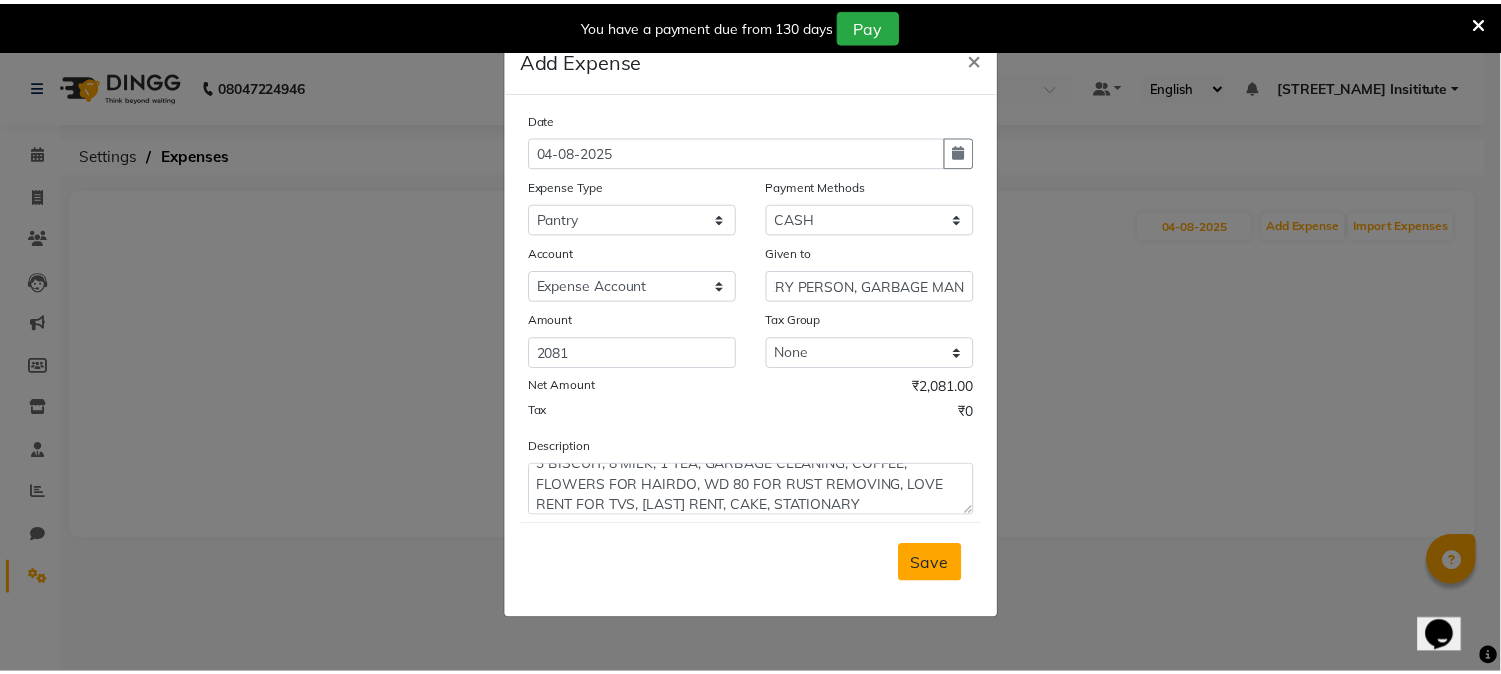 scroll, scrollTop: 0, scrollLeft: 0, axis: both 